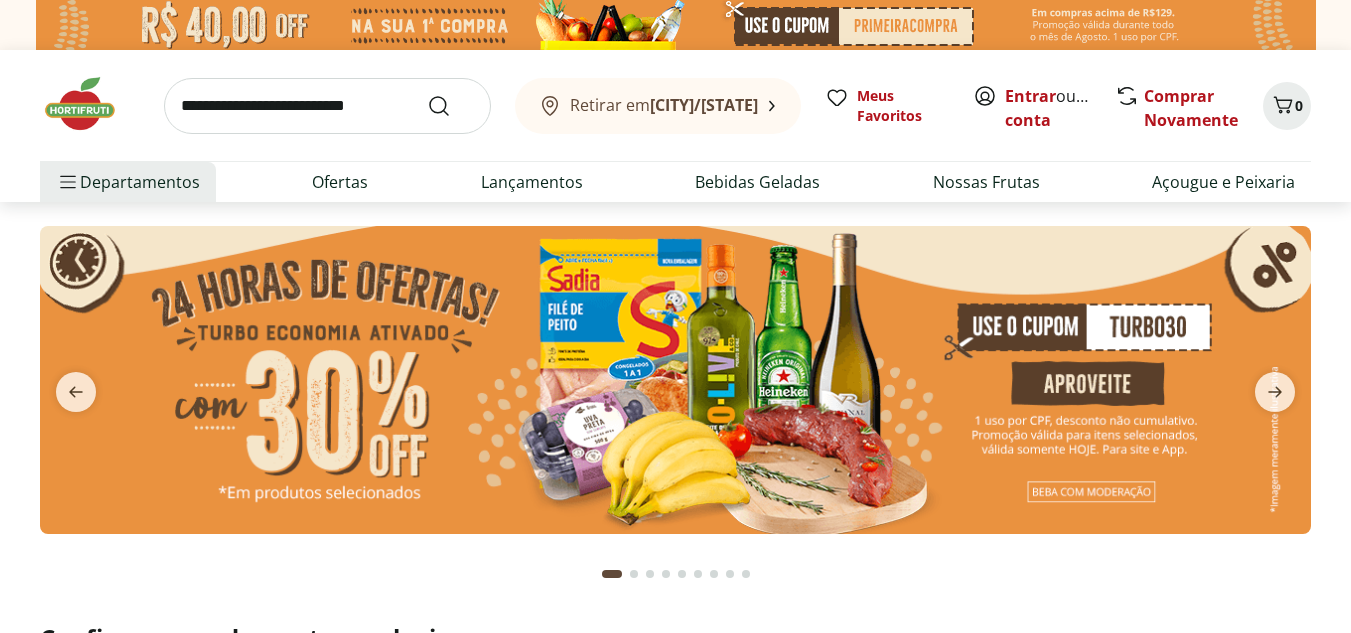 scroll, scrollTop: 0, scrollLeft: 0, axis: both 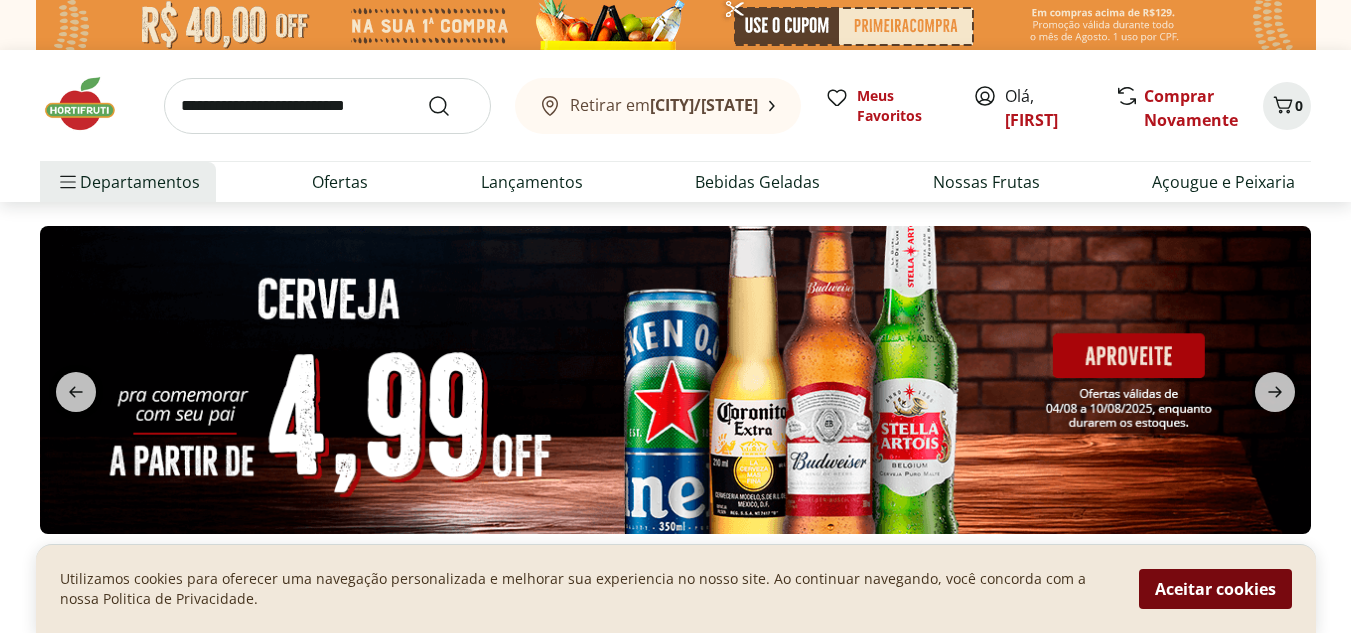 click on "Aceitar cookies" at bounding box center (1215, 589) 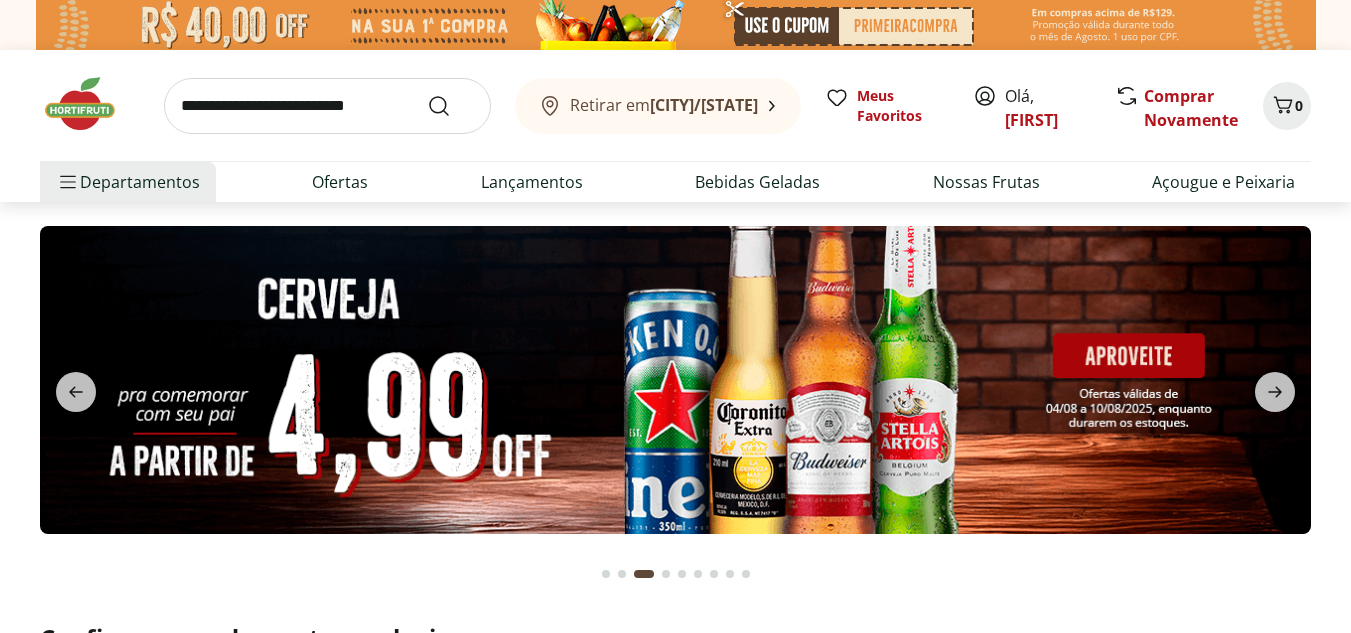 click at bounding box center [606, 574] 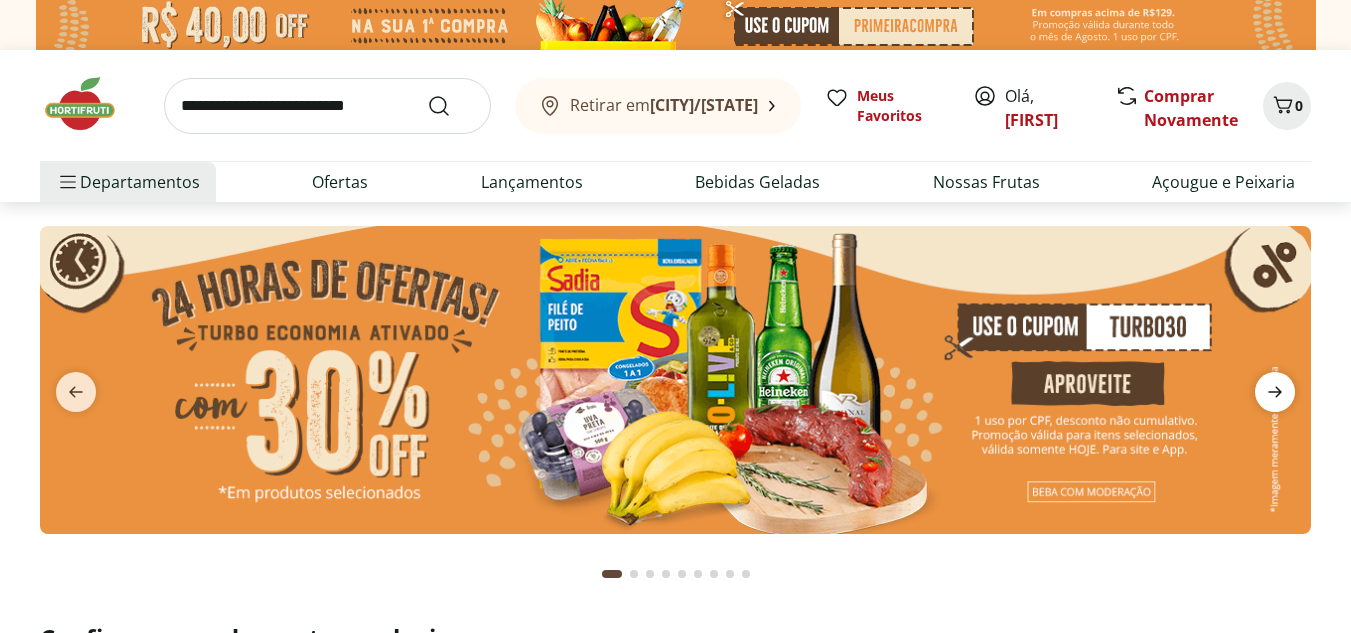 click 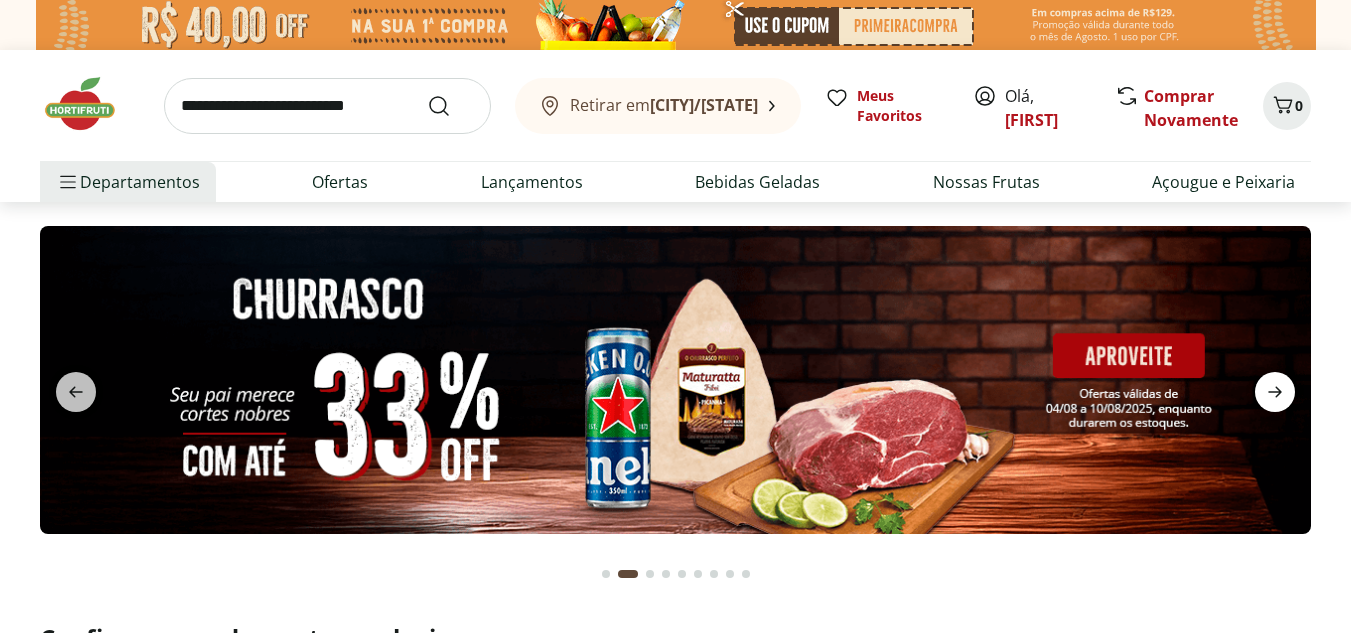 click 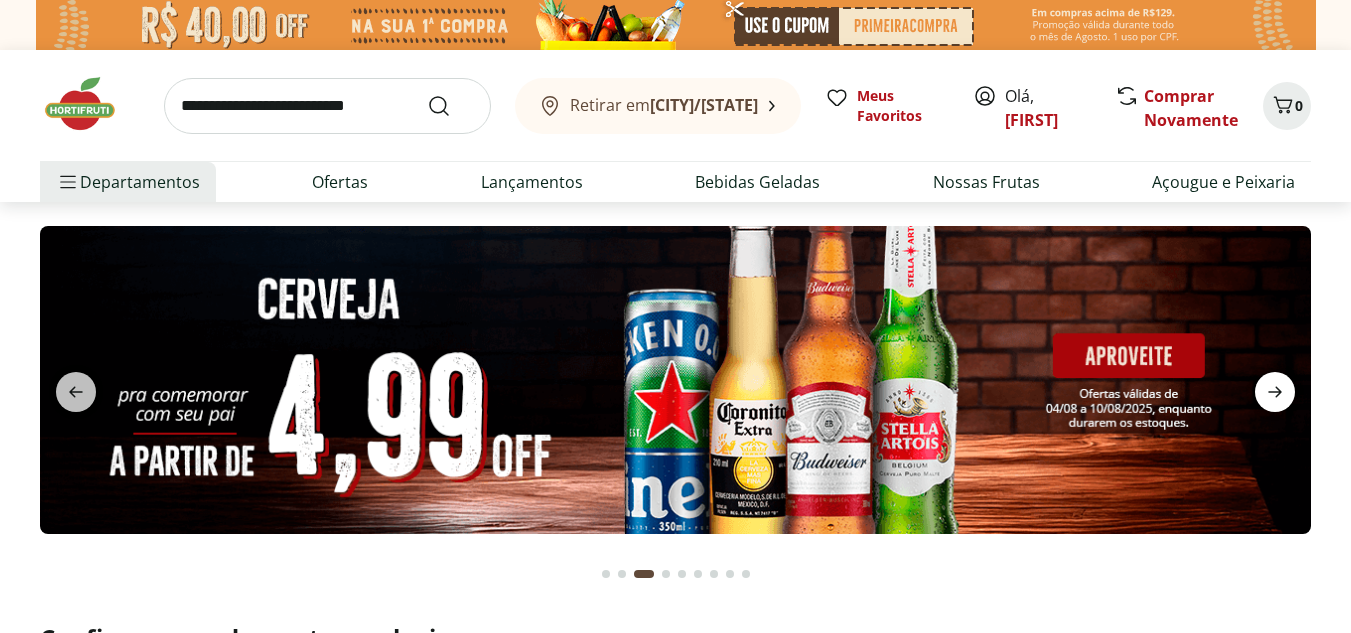 click 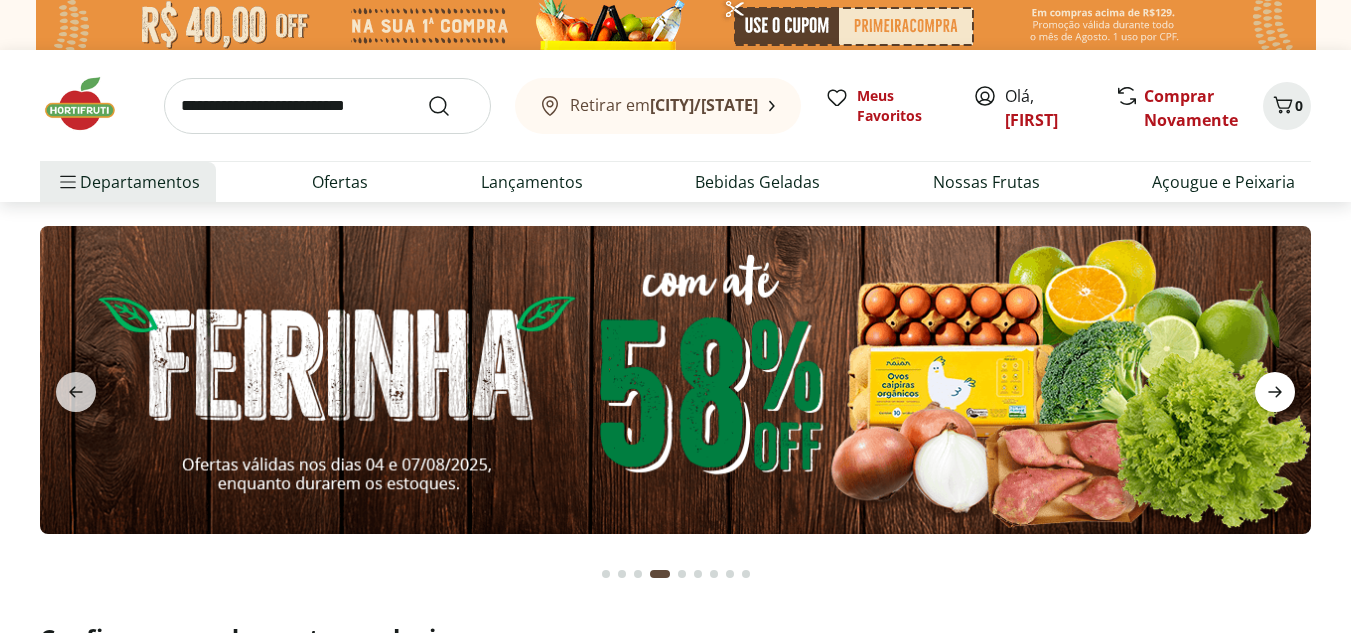 click 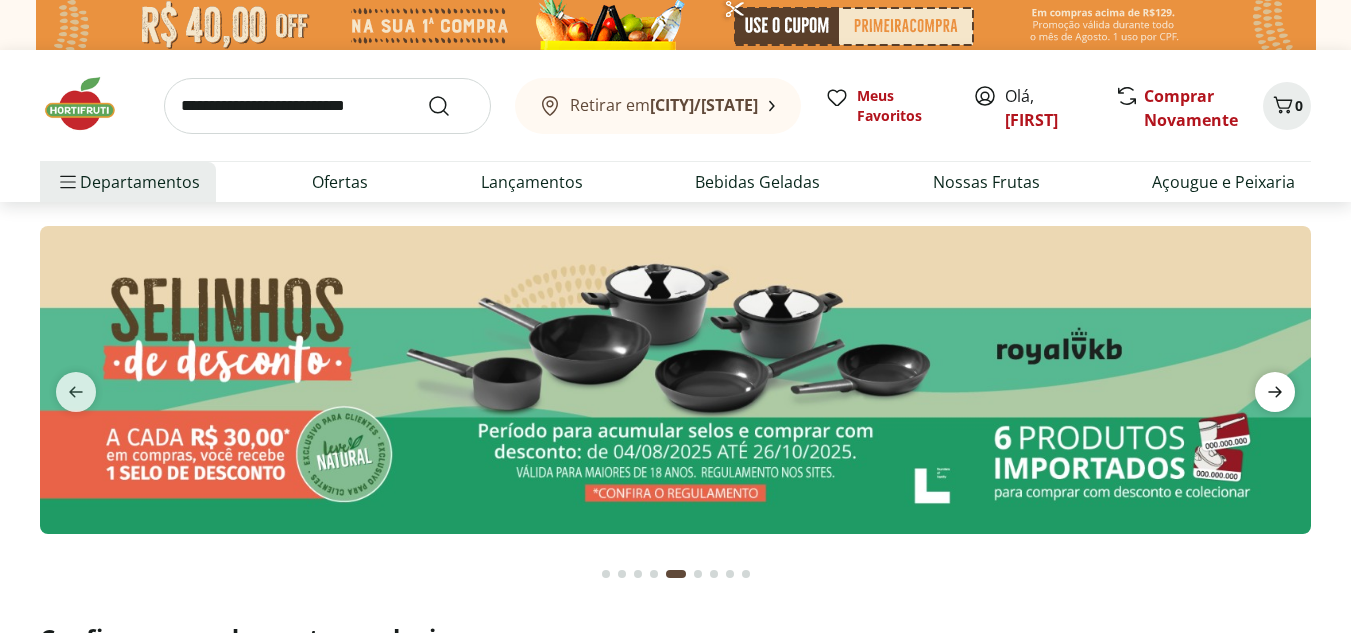 click 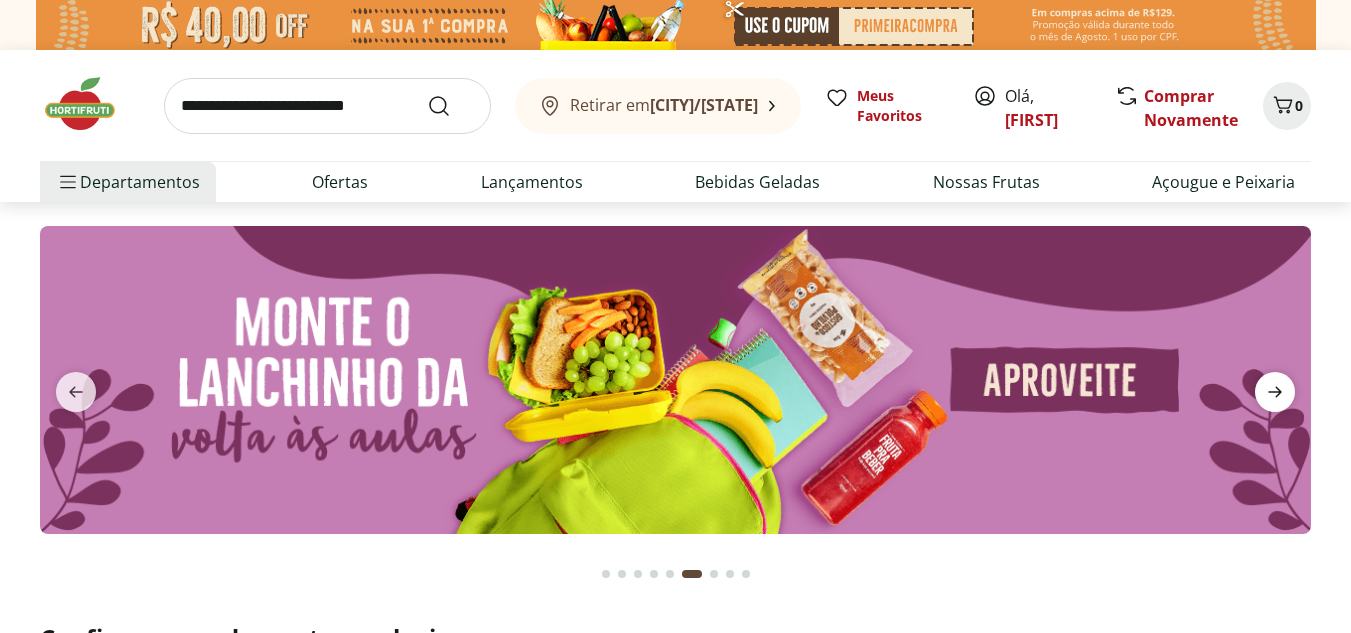 click 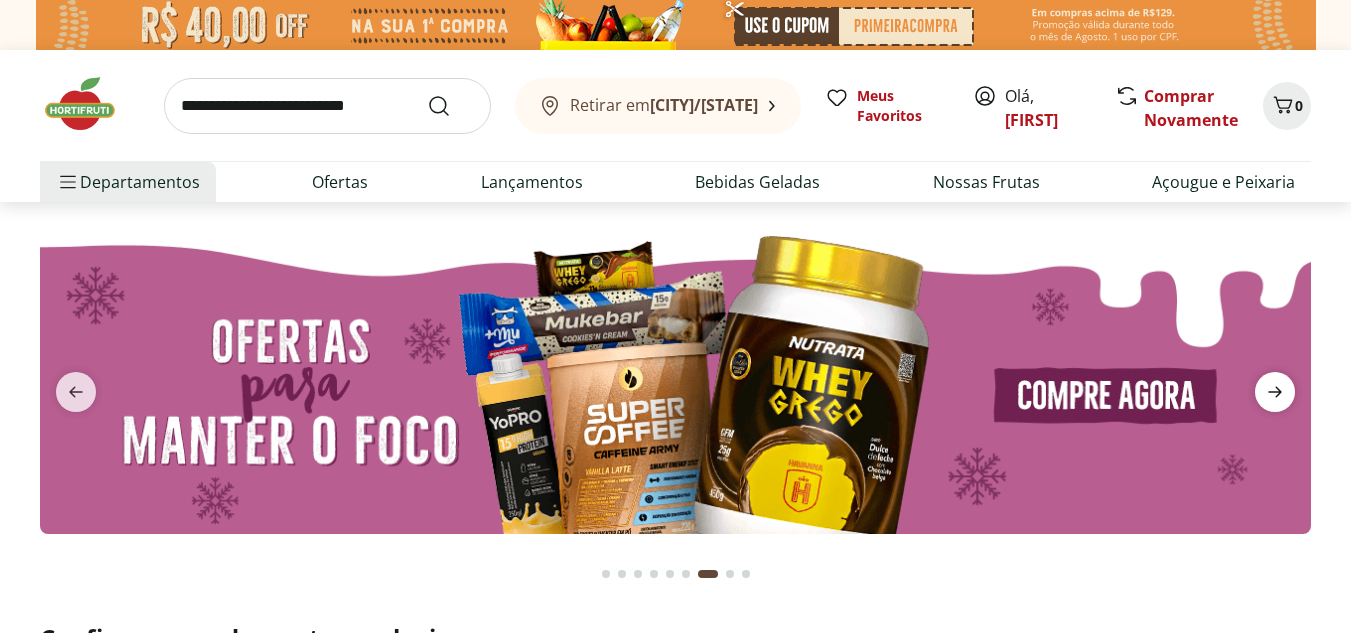 click 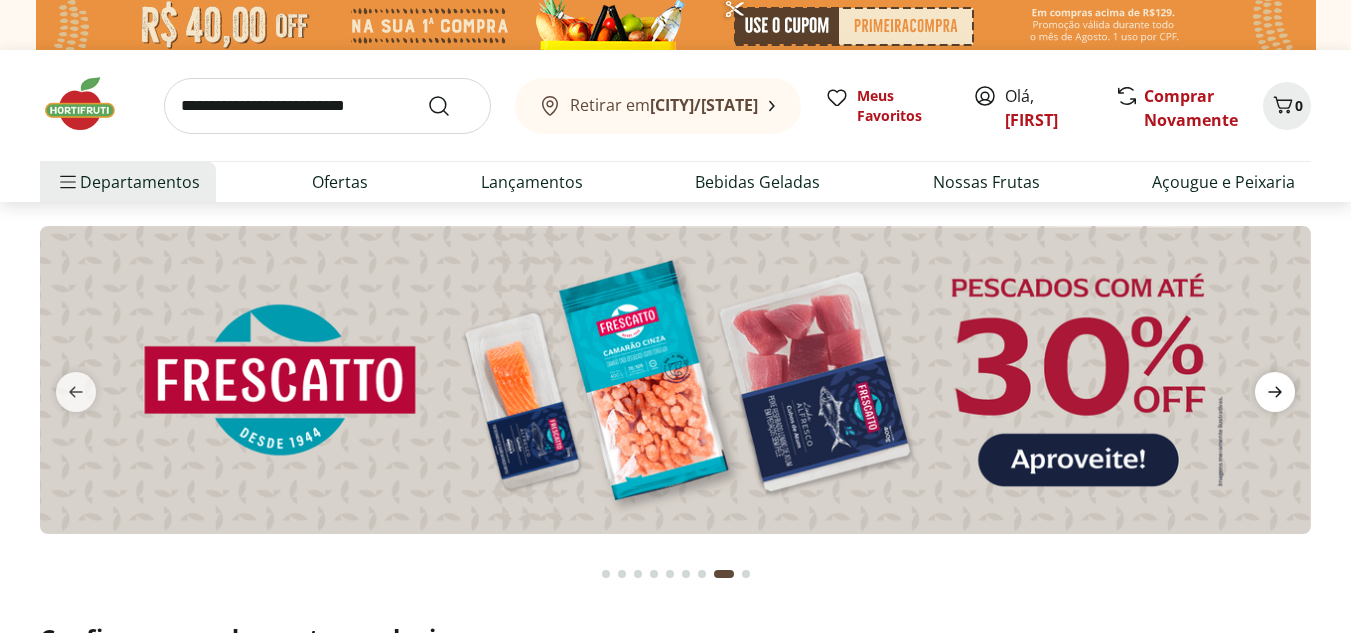 click 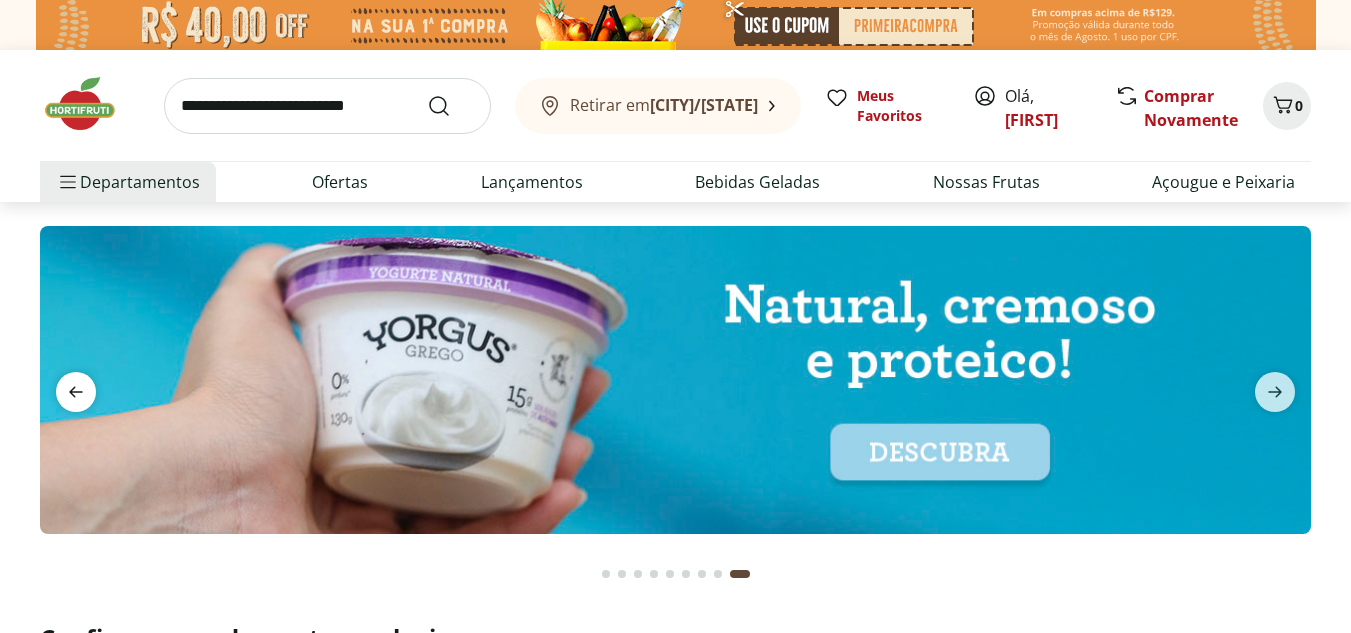 click 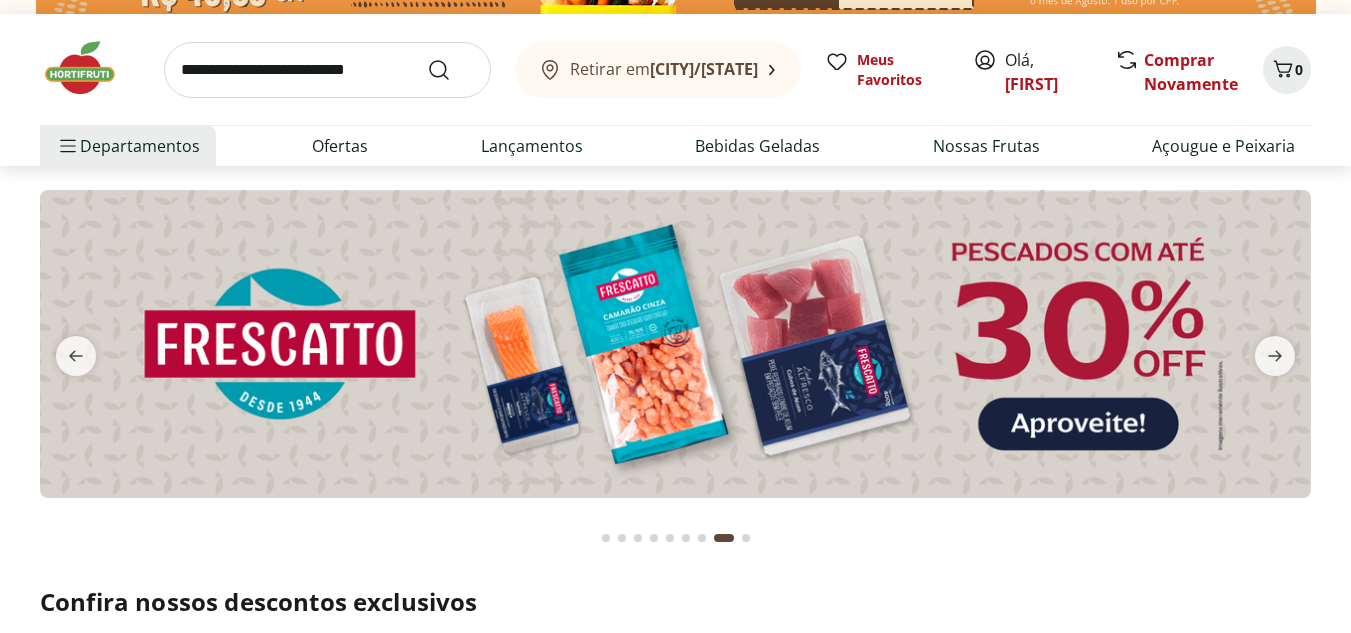 scroll, scrollTop: 0, scrollLeft: 0, axis: both 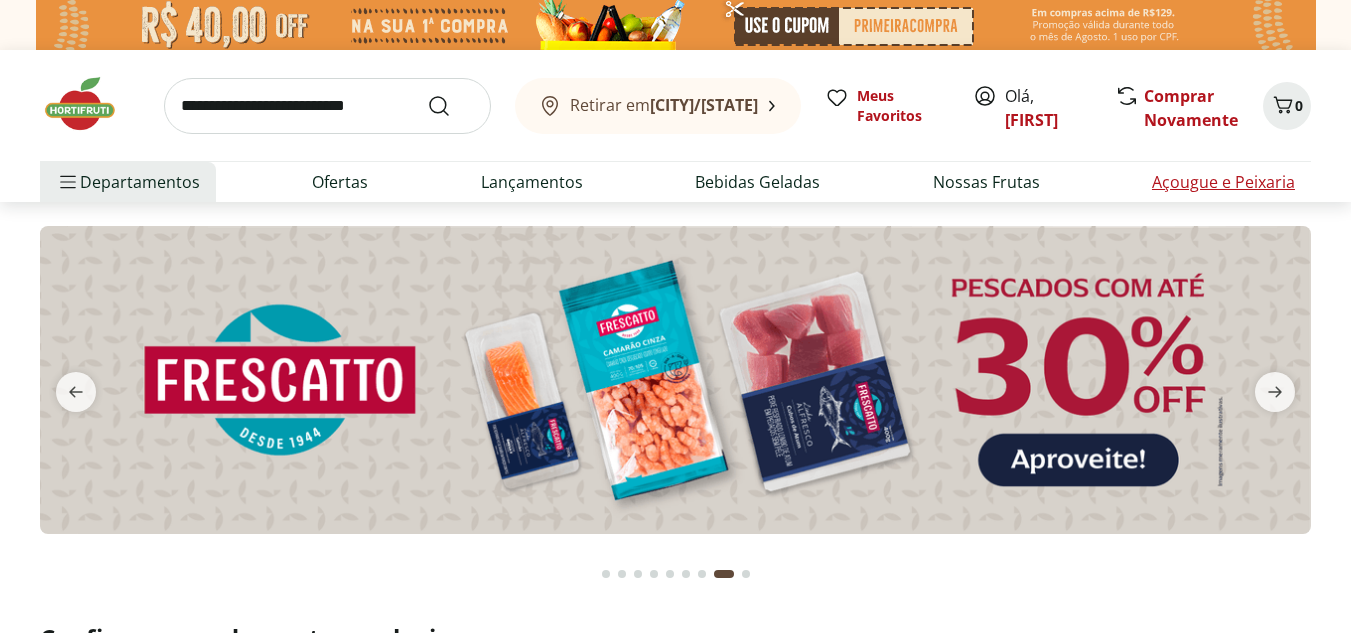 click on "Açougue e Peixaria" at bounding box center (1223, 182) 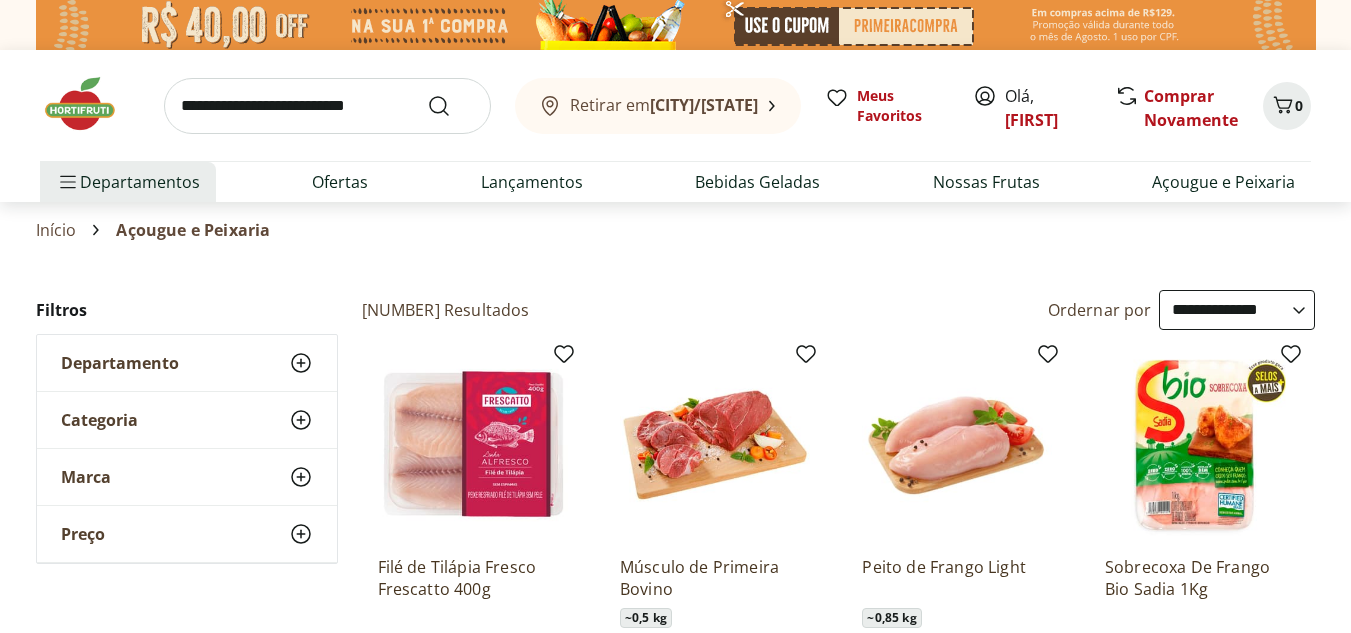 click on "**********" at bounding box center (1237, 310) 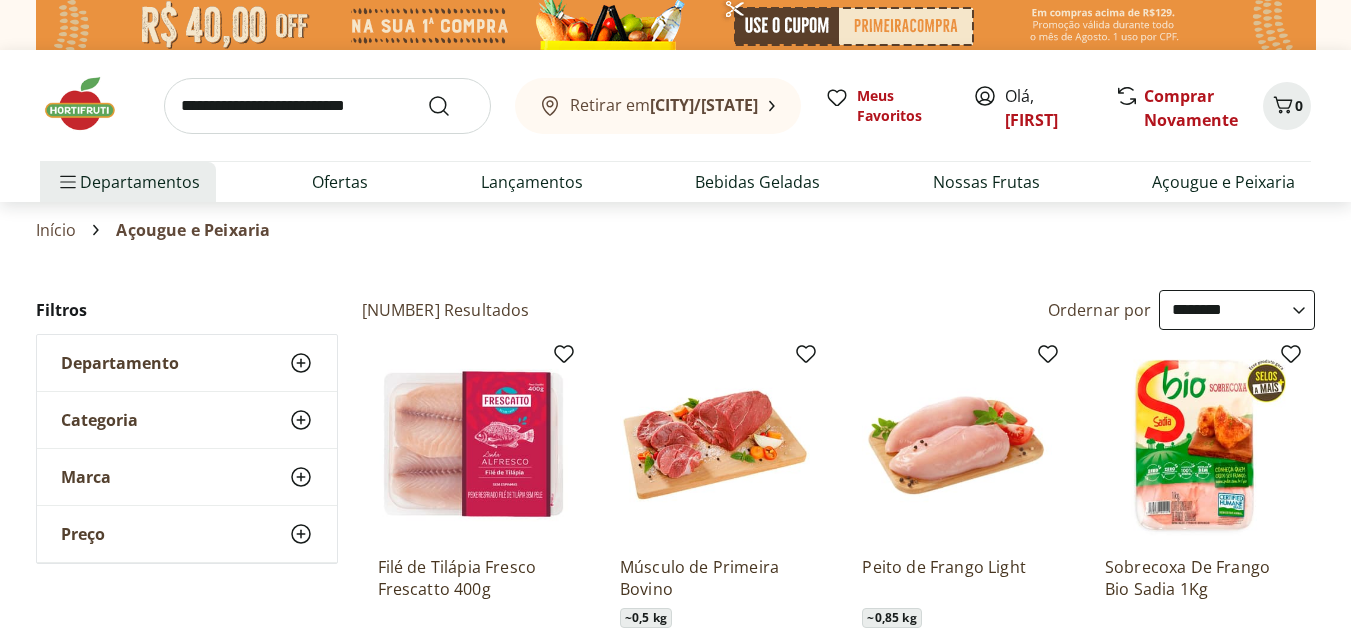click on "**********" at bounding box center [1237, 310] 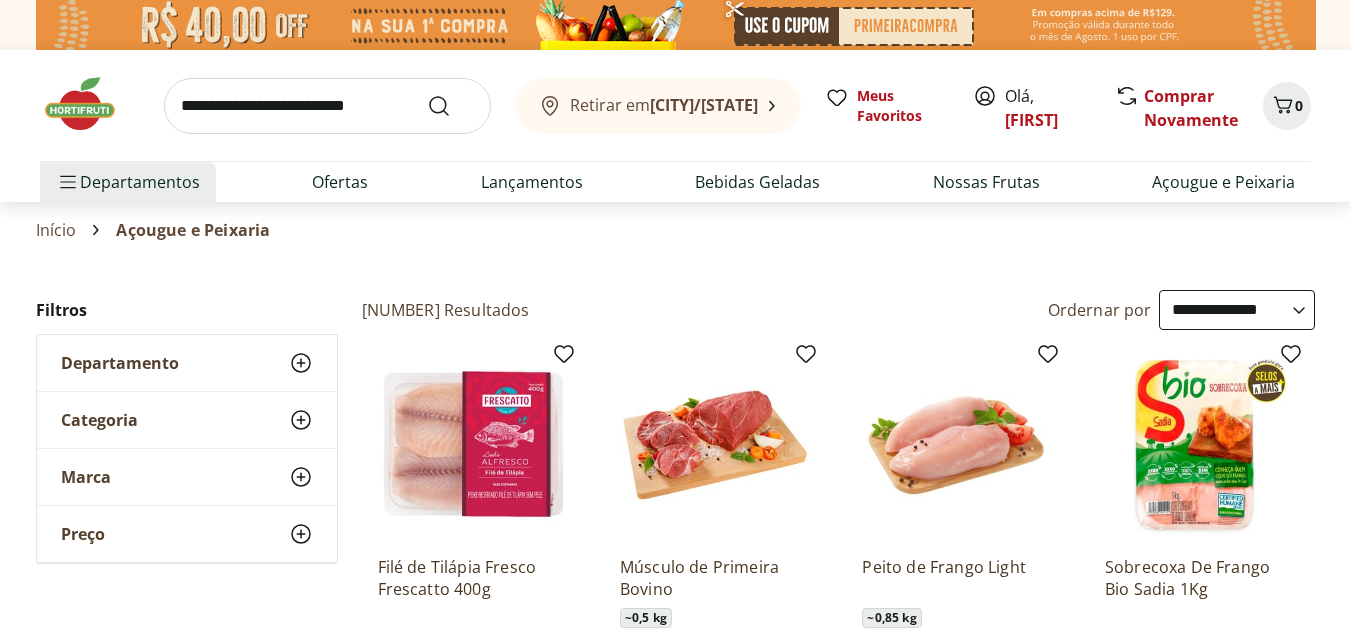 select on "**********" 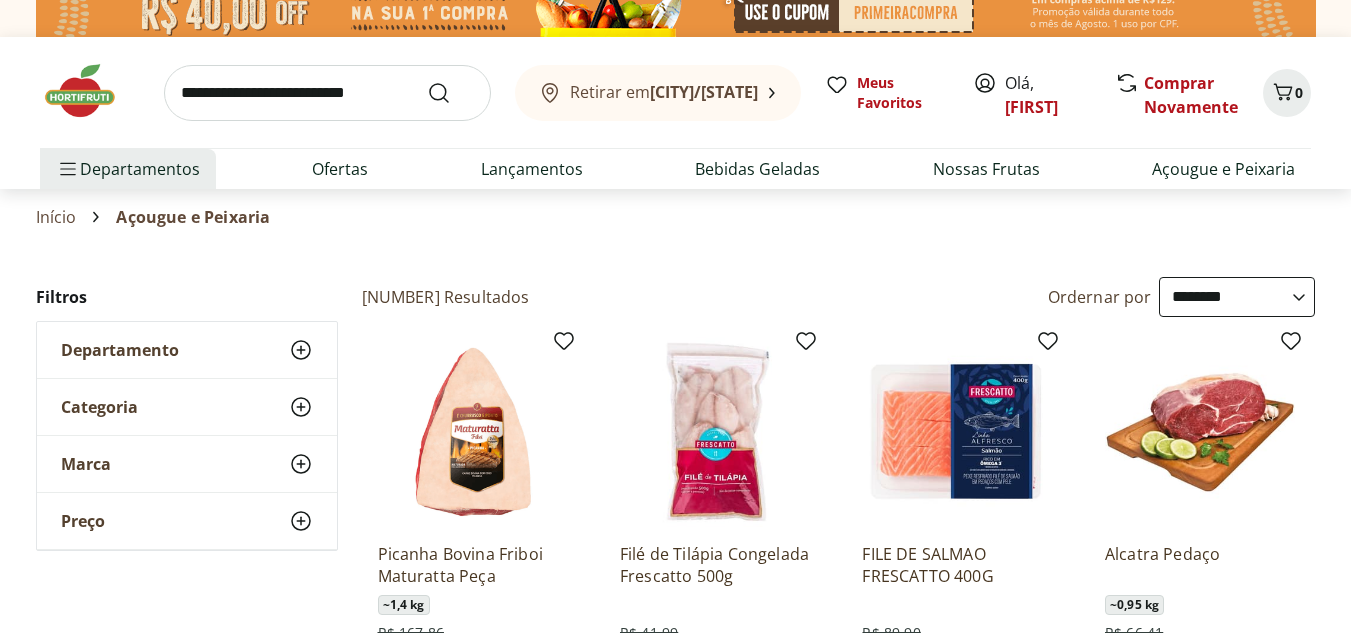 scroll, scrollTop: 0, scrollLeft: 0, axis: both 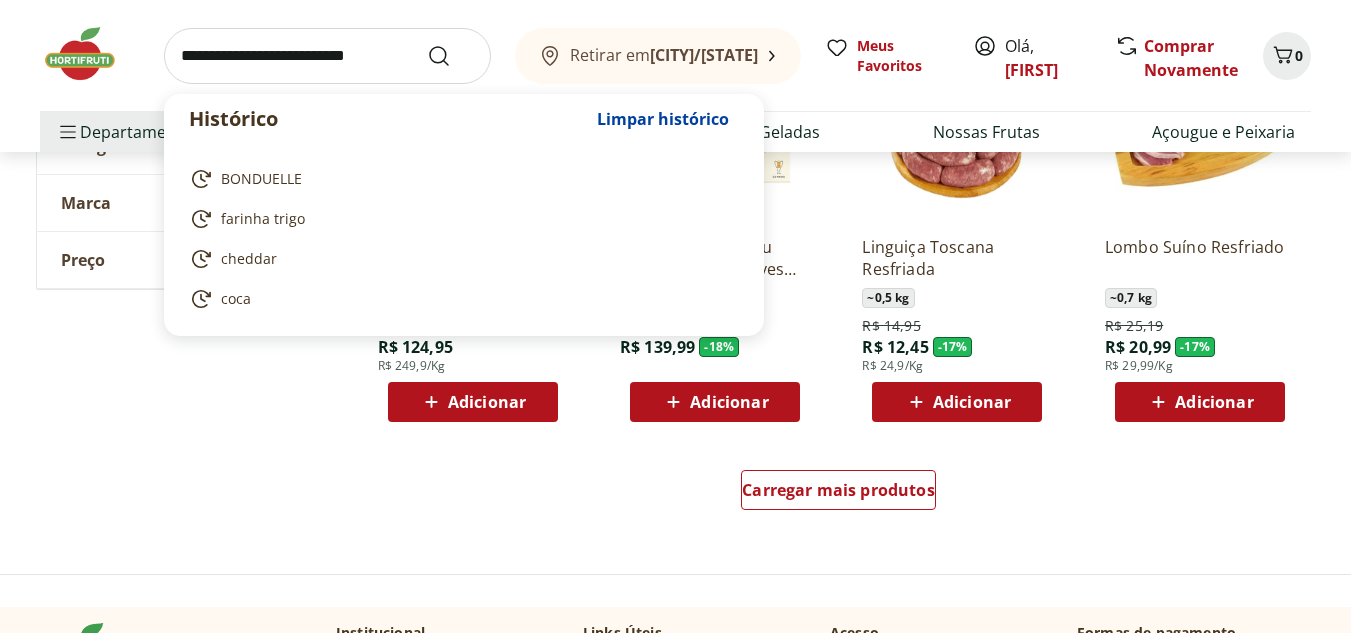 click at bounding box center [327, 56] 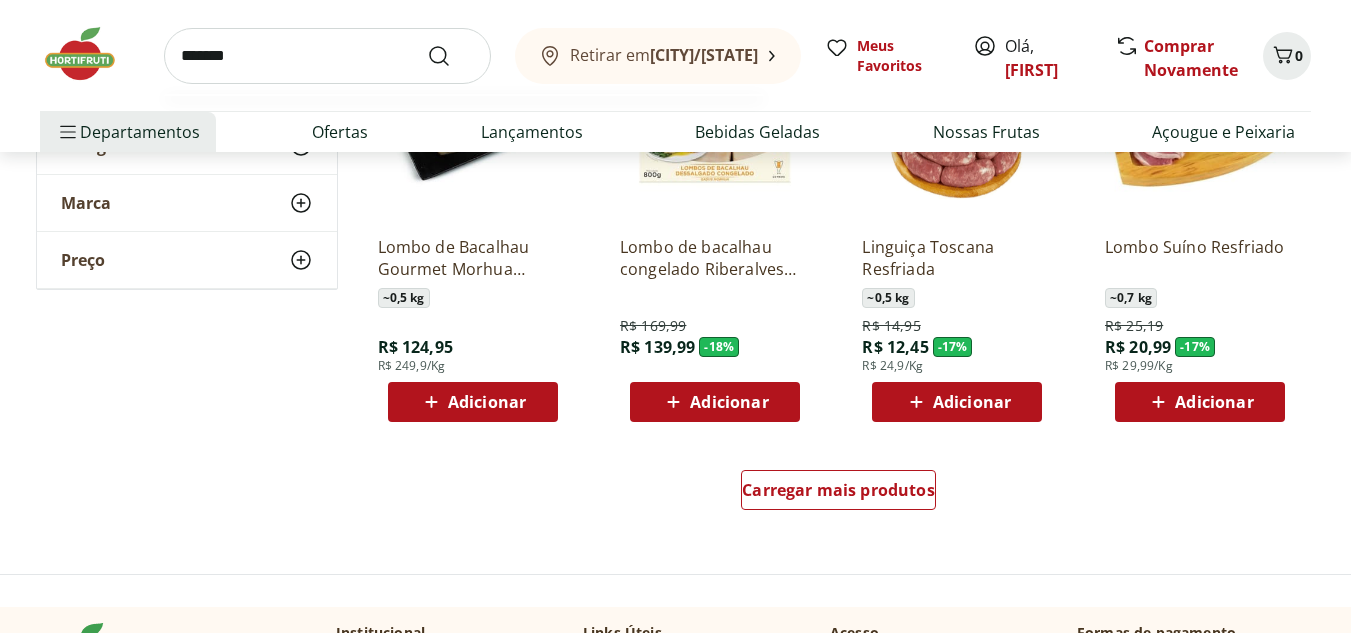 type on "*******" 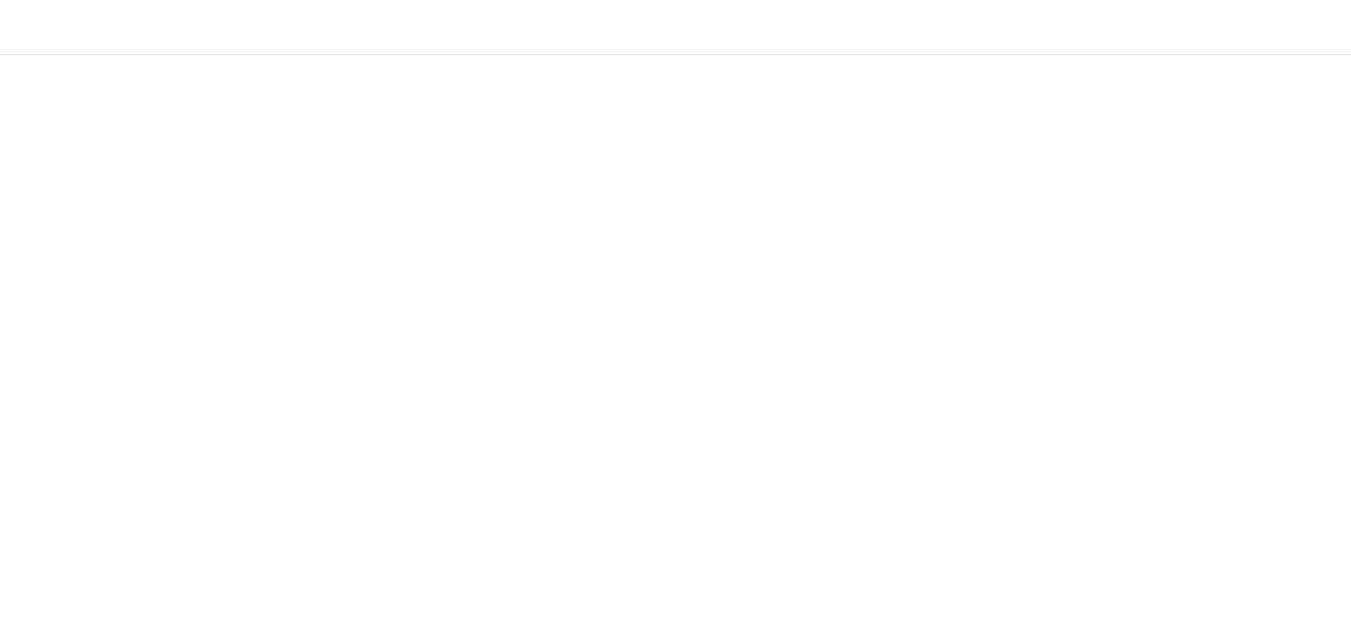 scroll, scrollTop: 0, scrollLeft: 0, axis: both 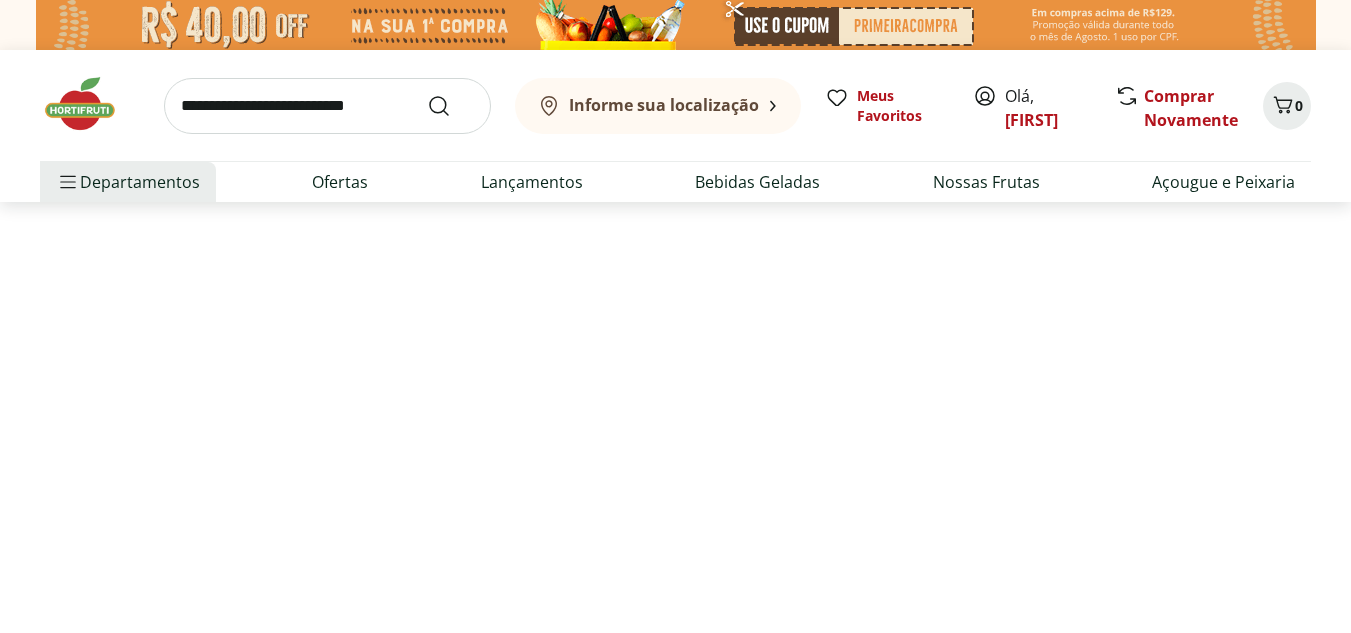 select on "**********" 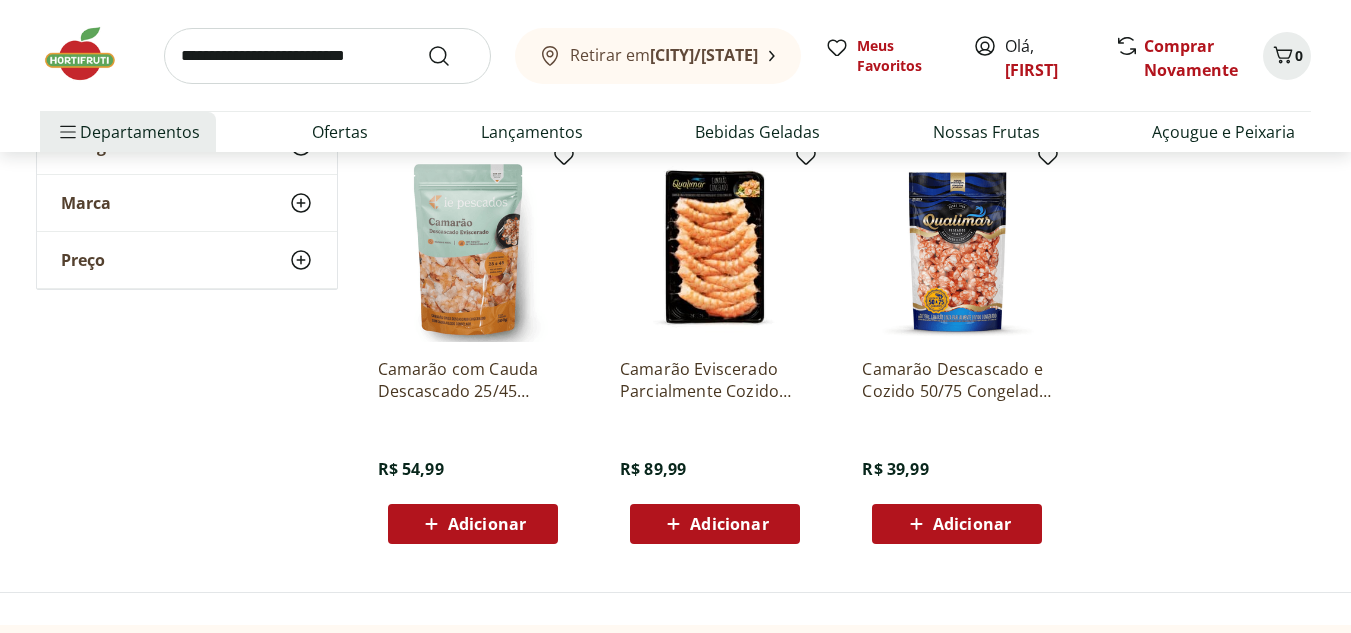 scroll, scrollTop: 0, scrollLeft: 0, axis: both 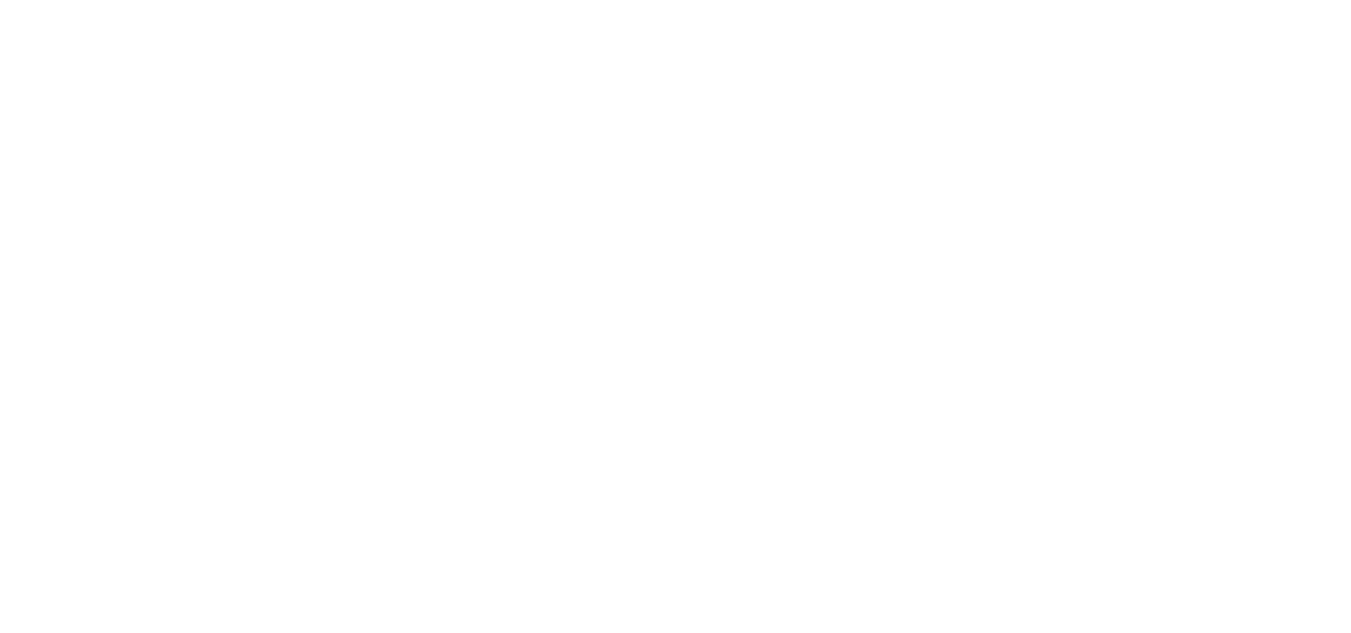 select on "**********" 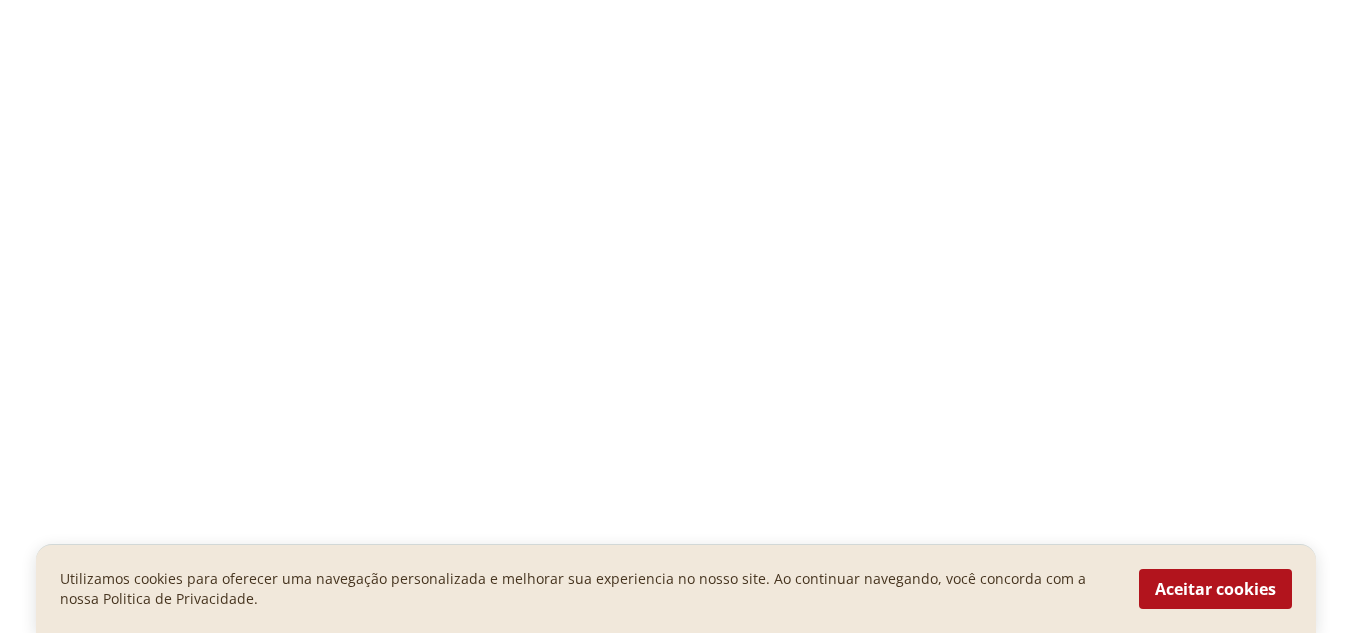 scroll, scrollTop: 0, scrollLeft: 0, axis: both 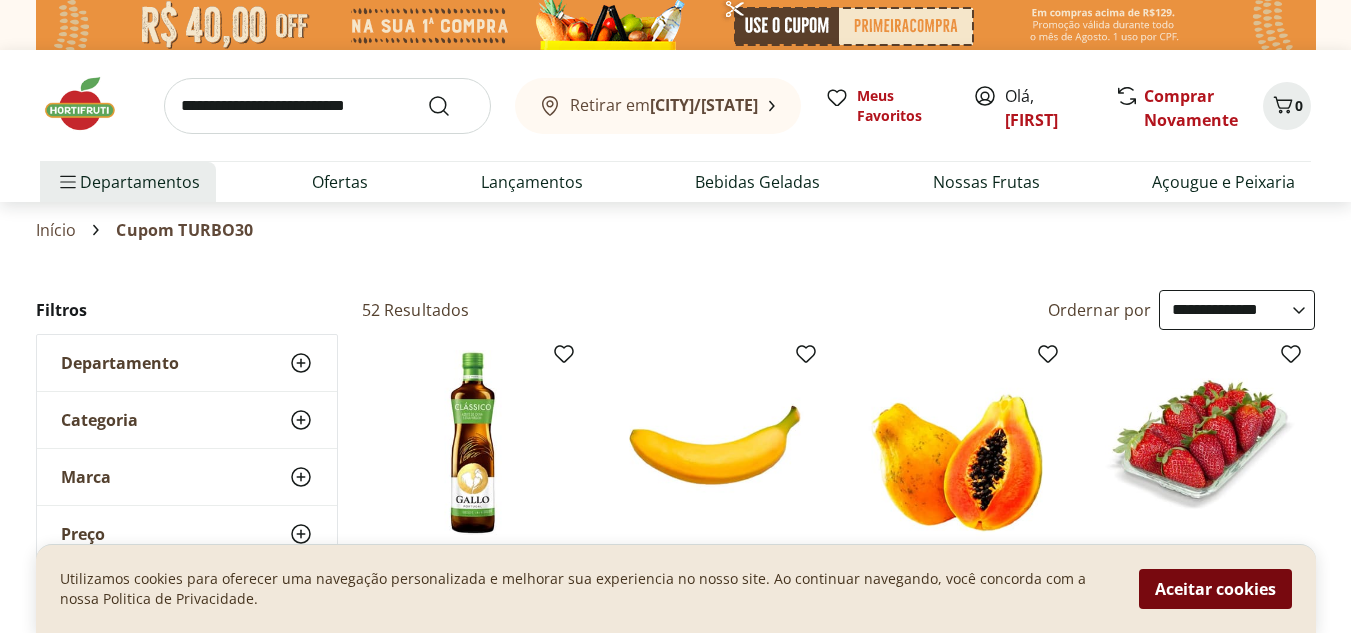 click on "Aceitar cookies" at bounding box center (1215, 589) 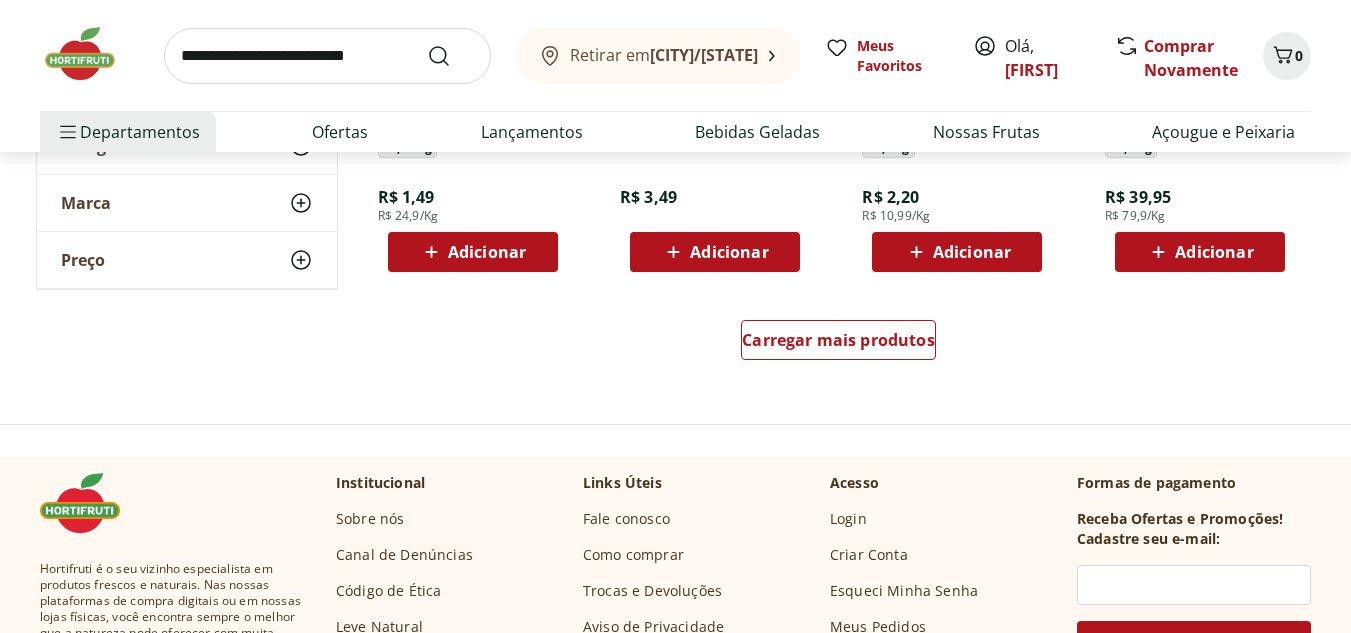 scroll, scrollTop: 1400, scrollLeft: 0, axis: vertical 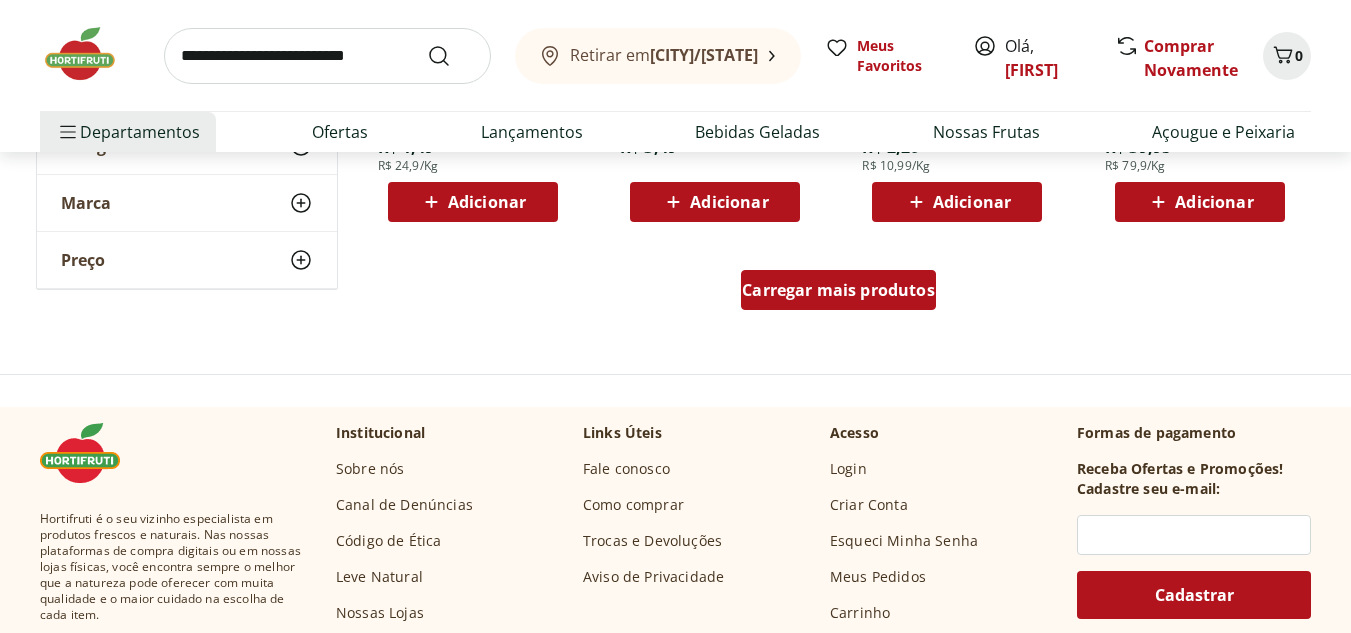 click on "Carregar mais produtos" at bounding box center (838, 290) 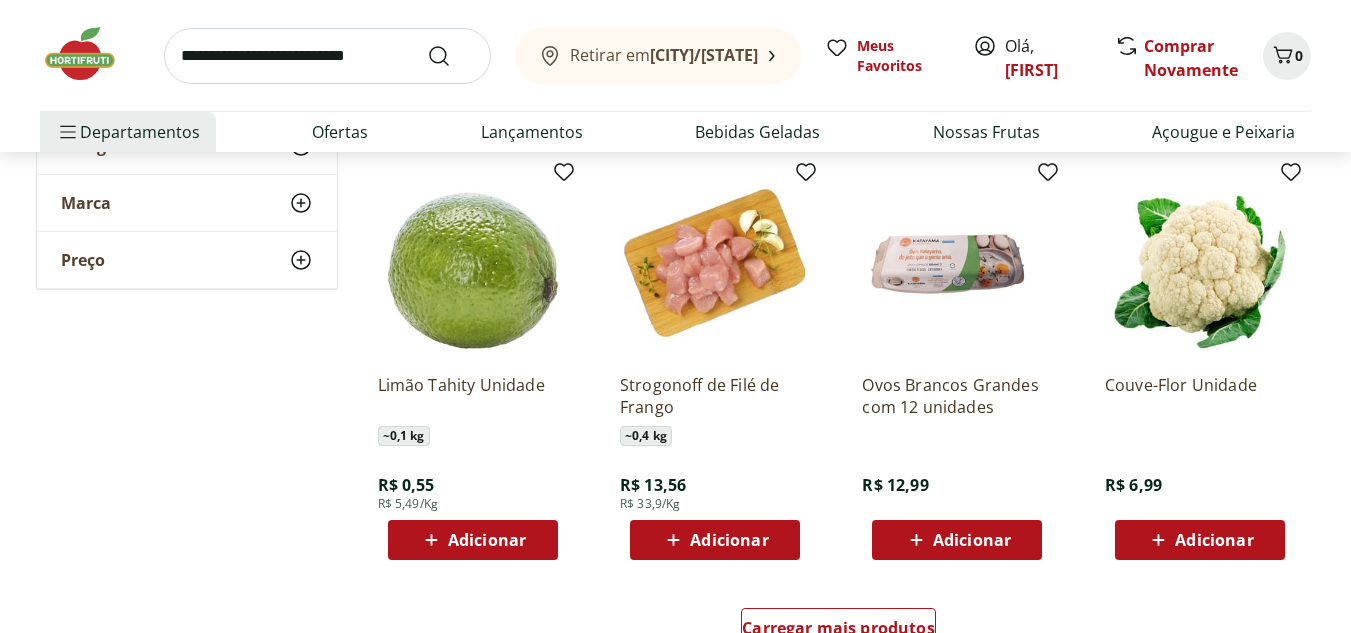 scroll, scrollTop: 2400, scrollLeft: 0, axis: vertical 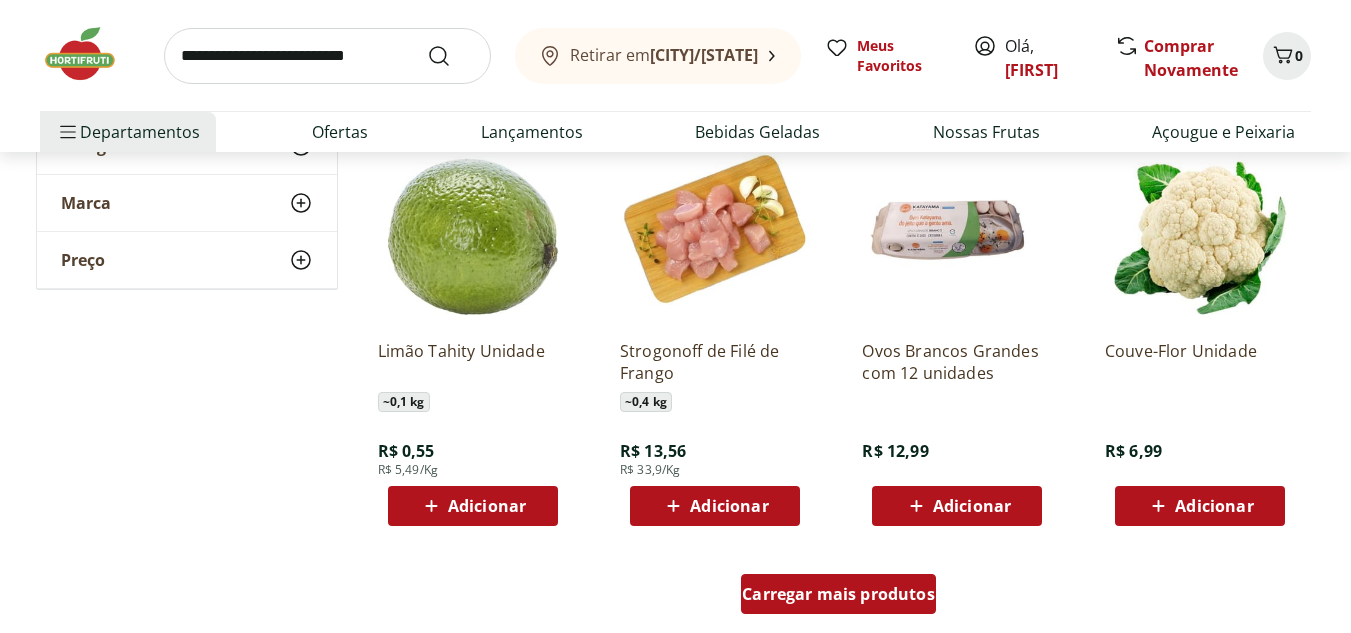 click on "Carregar mais produtos" at bounding box center [838, 594] 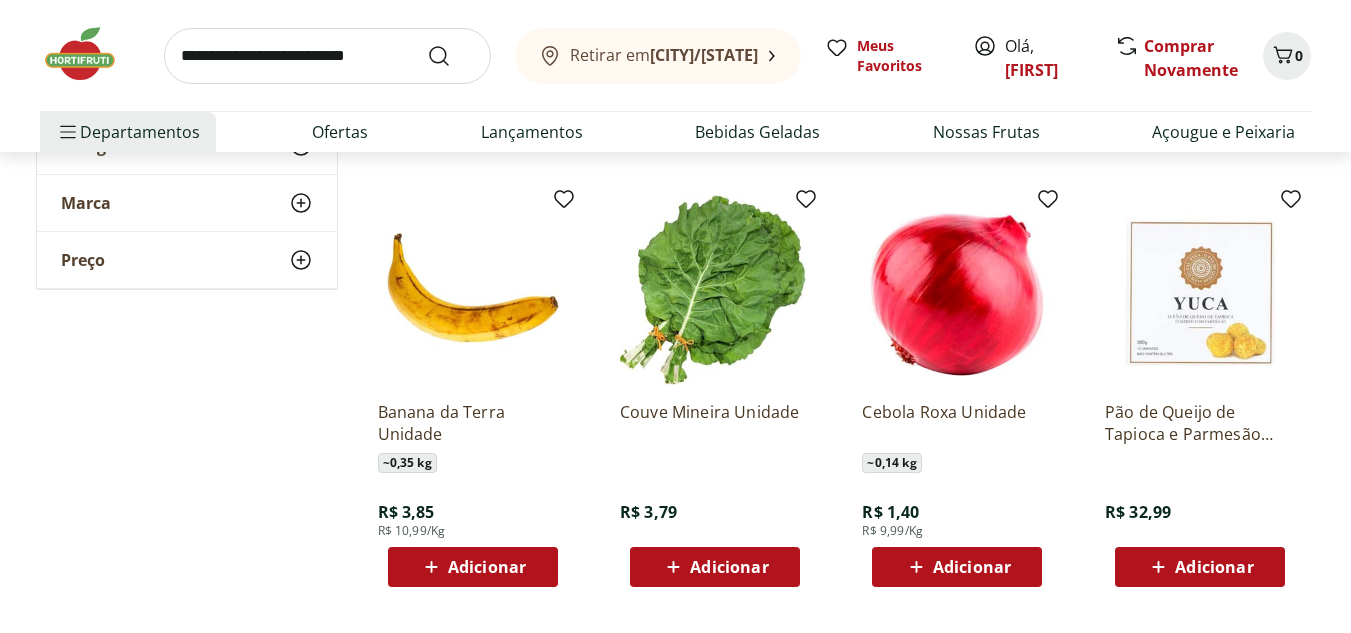 scroll, scrollTop: 3700, scrollLeft: 0, axis: vertical 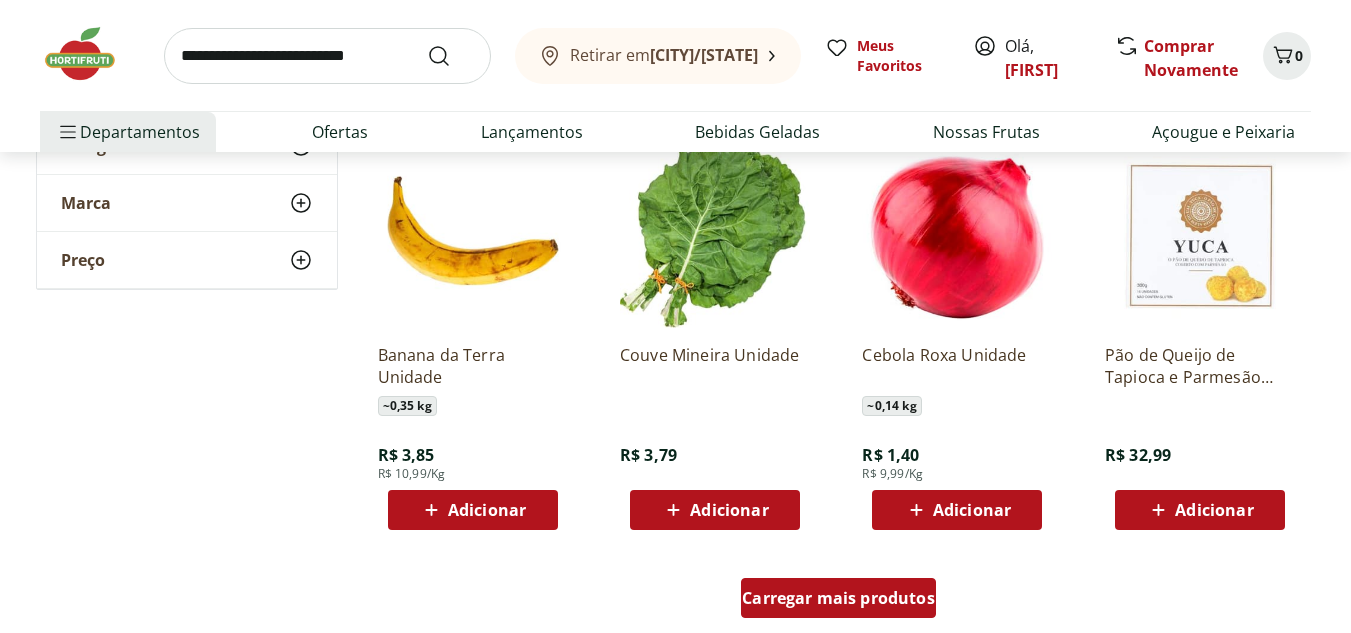 click on "Carregar mais produtos" at bounding box center [838, 598] 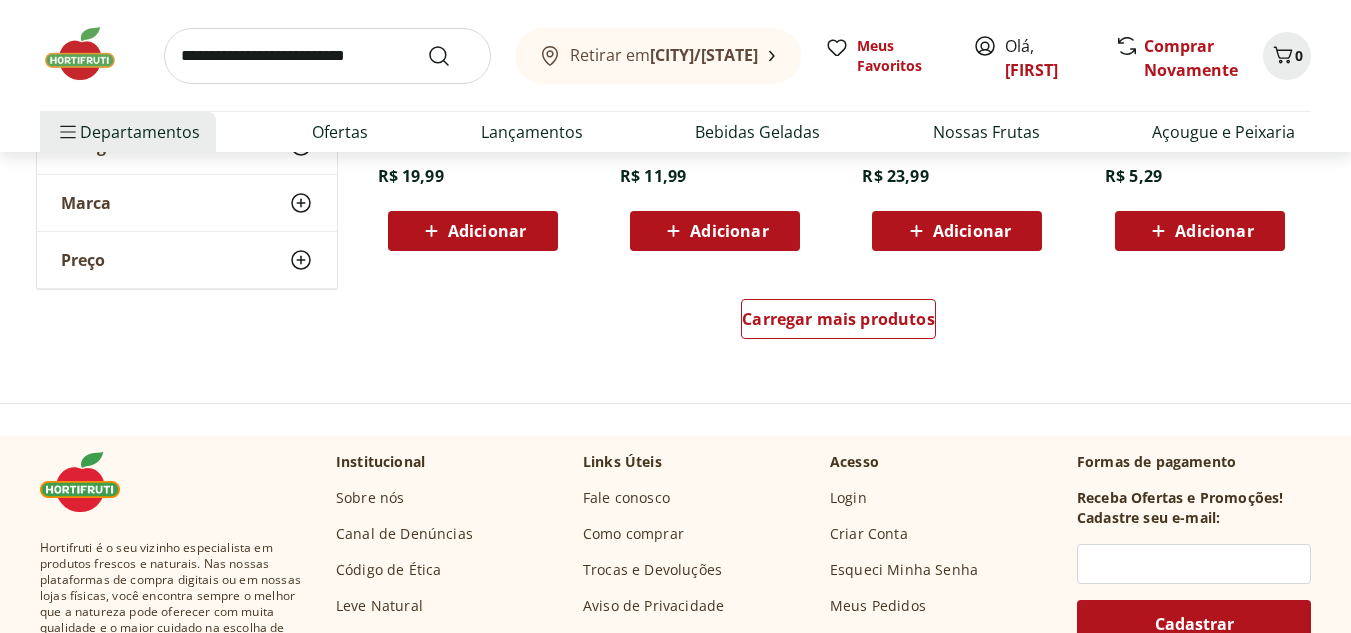 scroll, scrollTop: 5300, scrollLeft: 0, axis: vertical 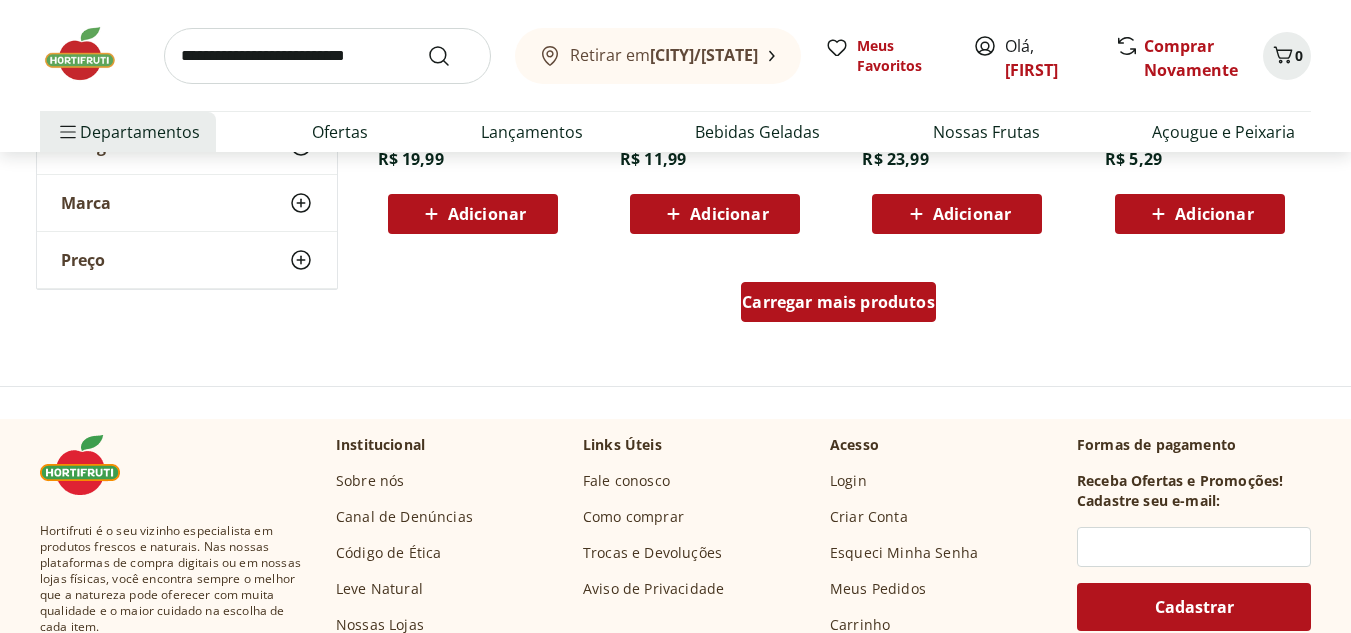click on "Carregar mais produtos" at bounding box center [838, 302] 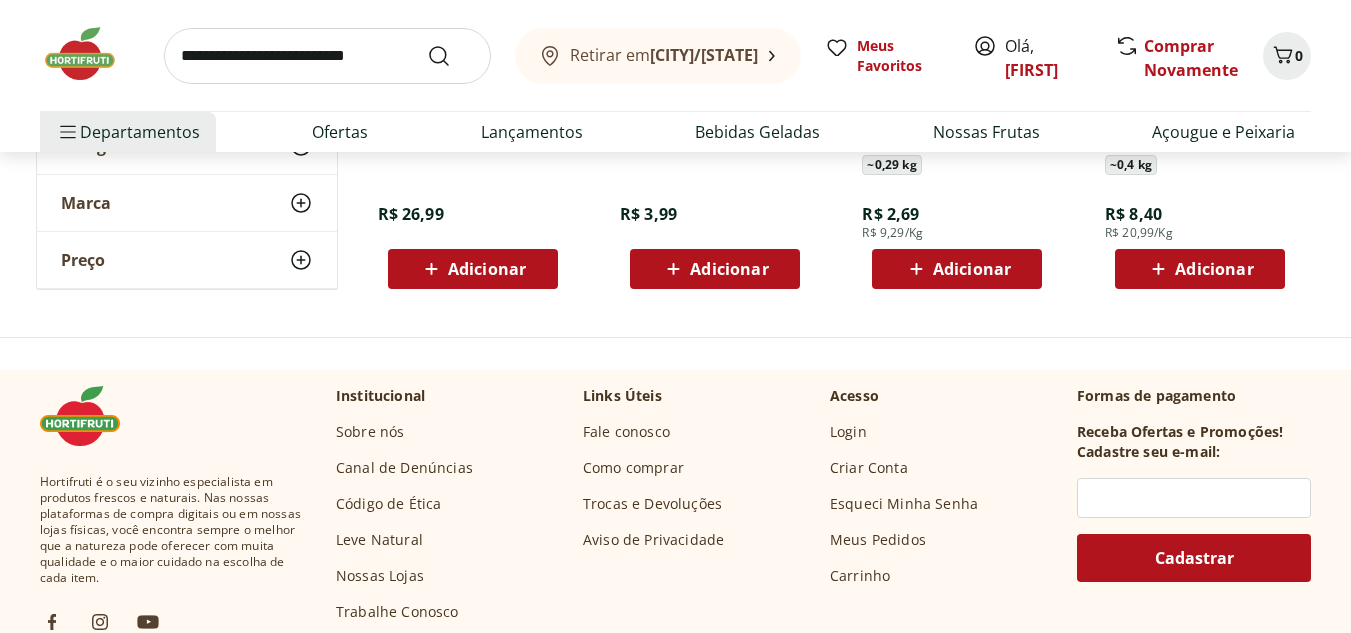 scroll, scrollTop: 5800, scrollLeft: 0, axis: vertical 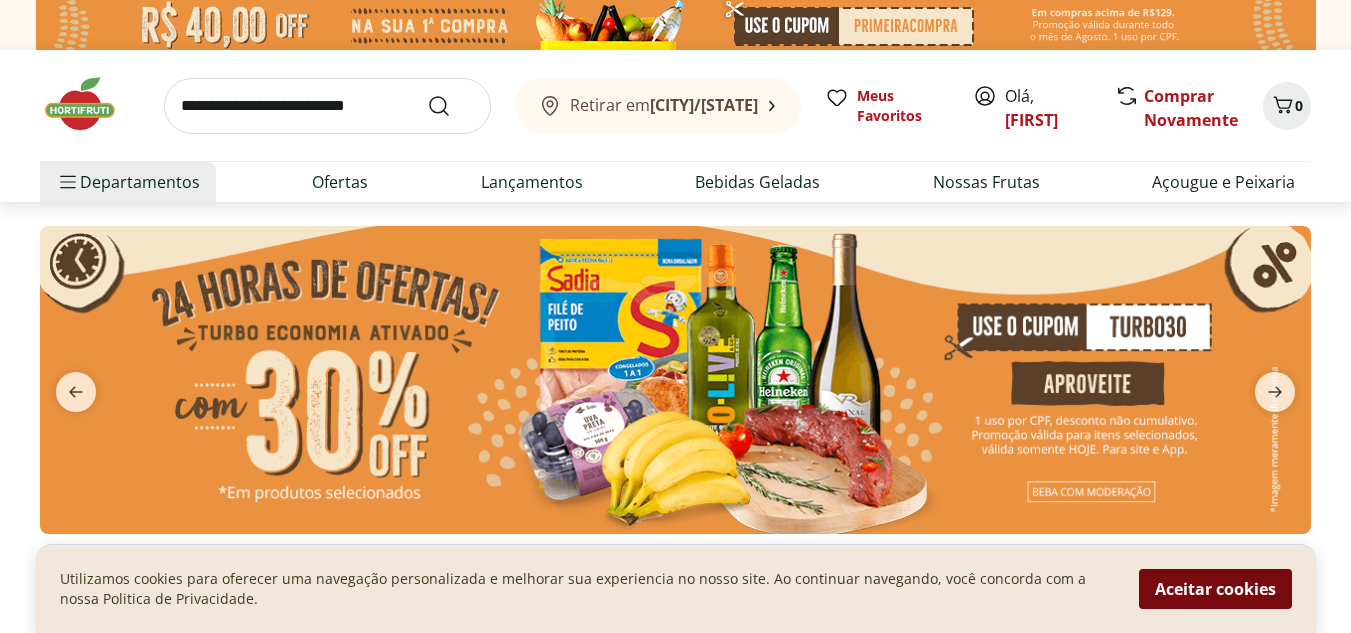 click on "Aceitar cookies" at bounding box center [1215, 589] 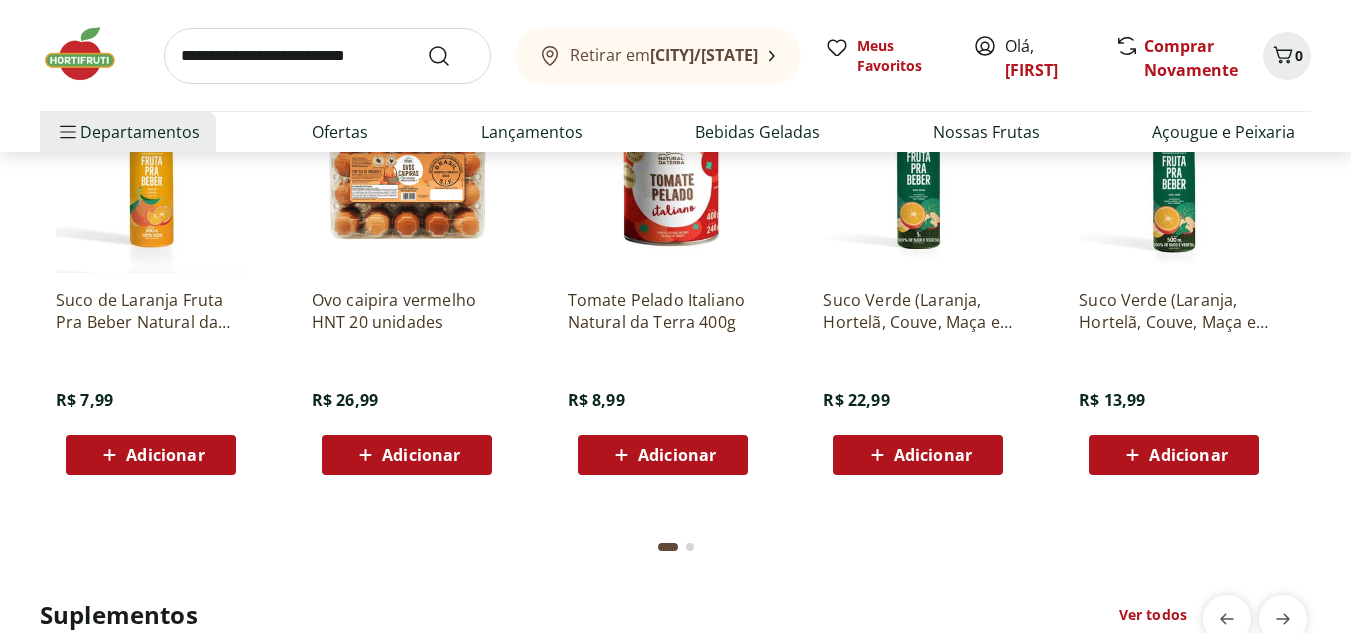 scroll, scrollTop: 3800, scrollLeft: 0, axis: vertical 